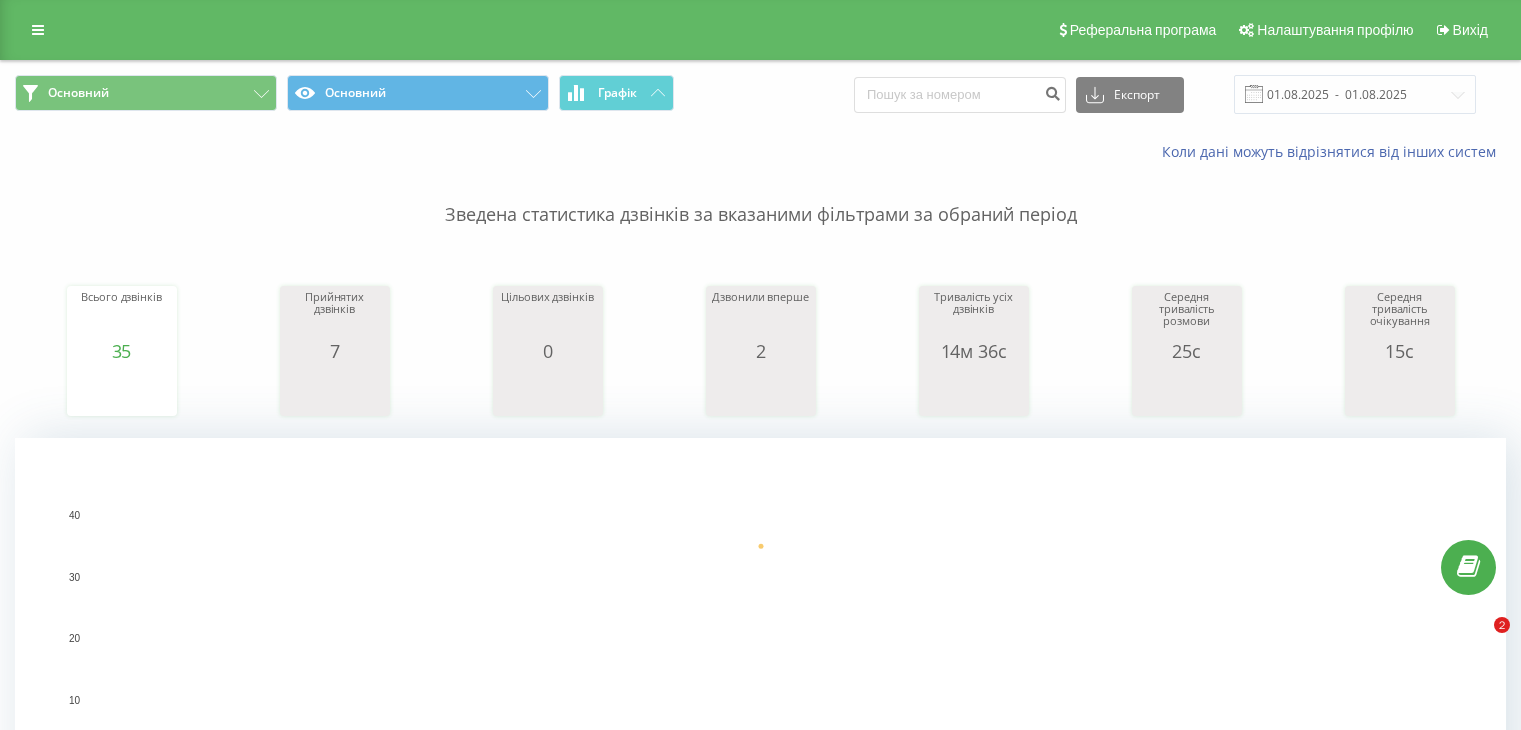 scroll, scrollTop: 0, scrollLeft: 0, axis: both 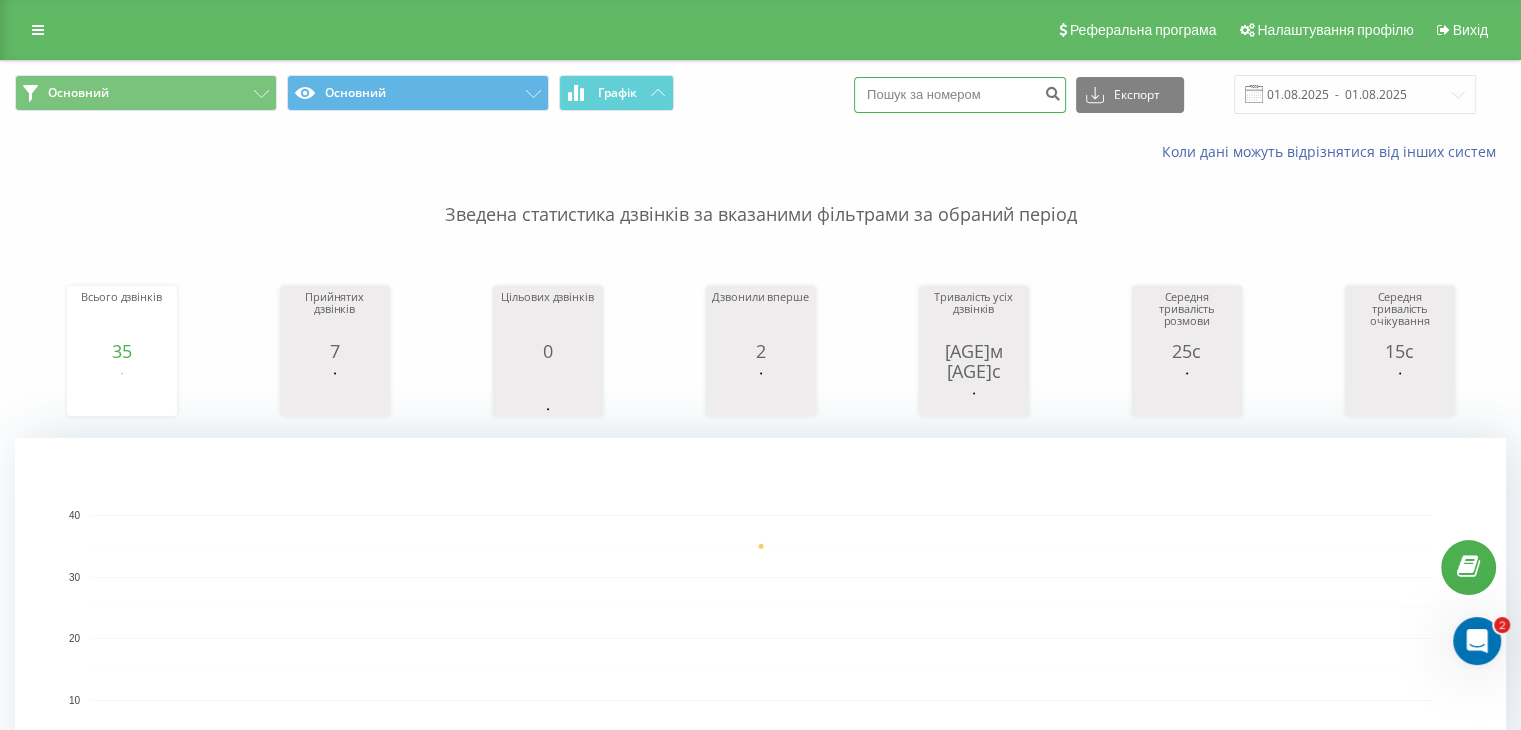 click at bounding box center [960, 95] 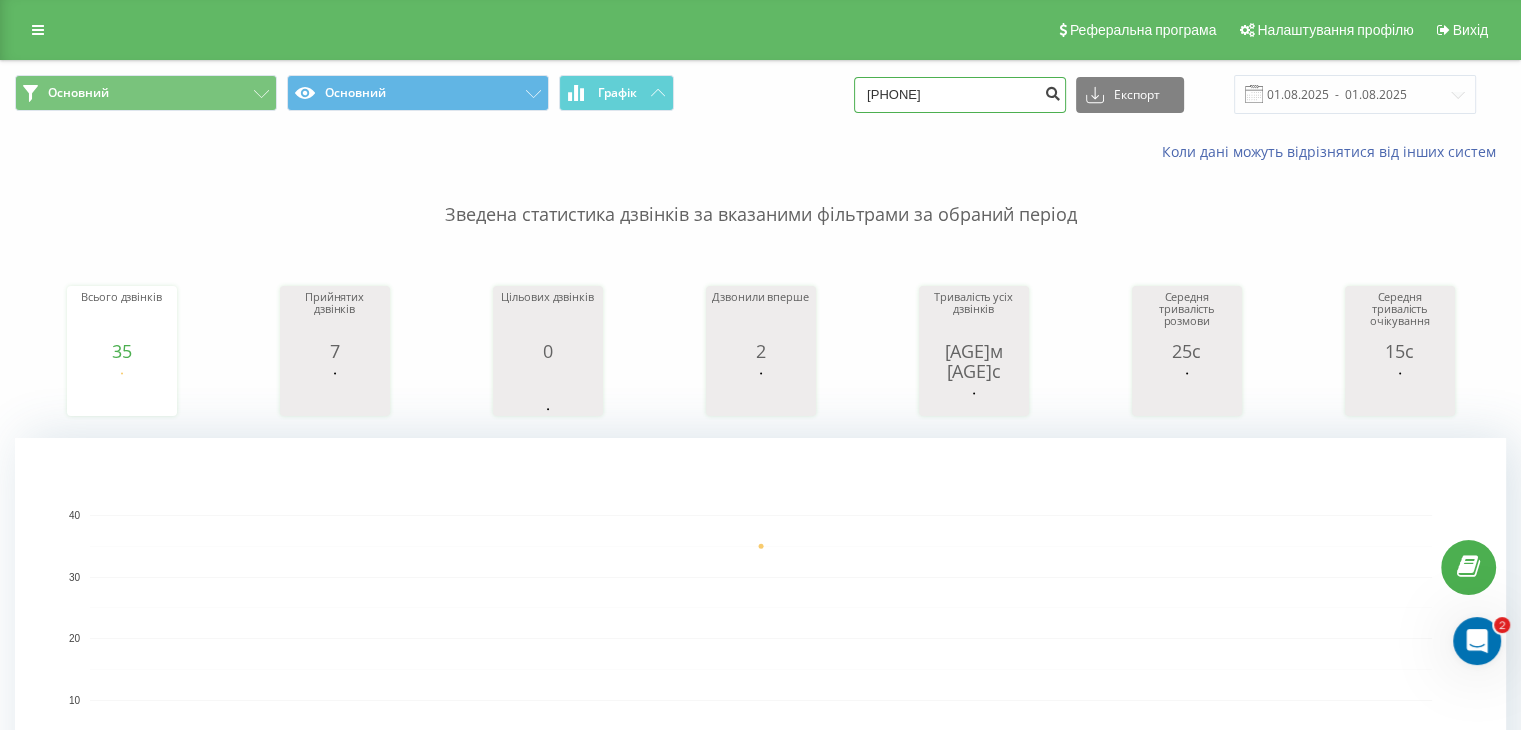 type on "[PHONE]" 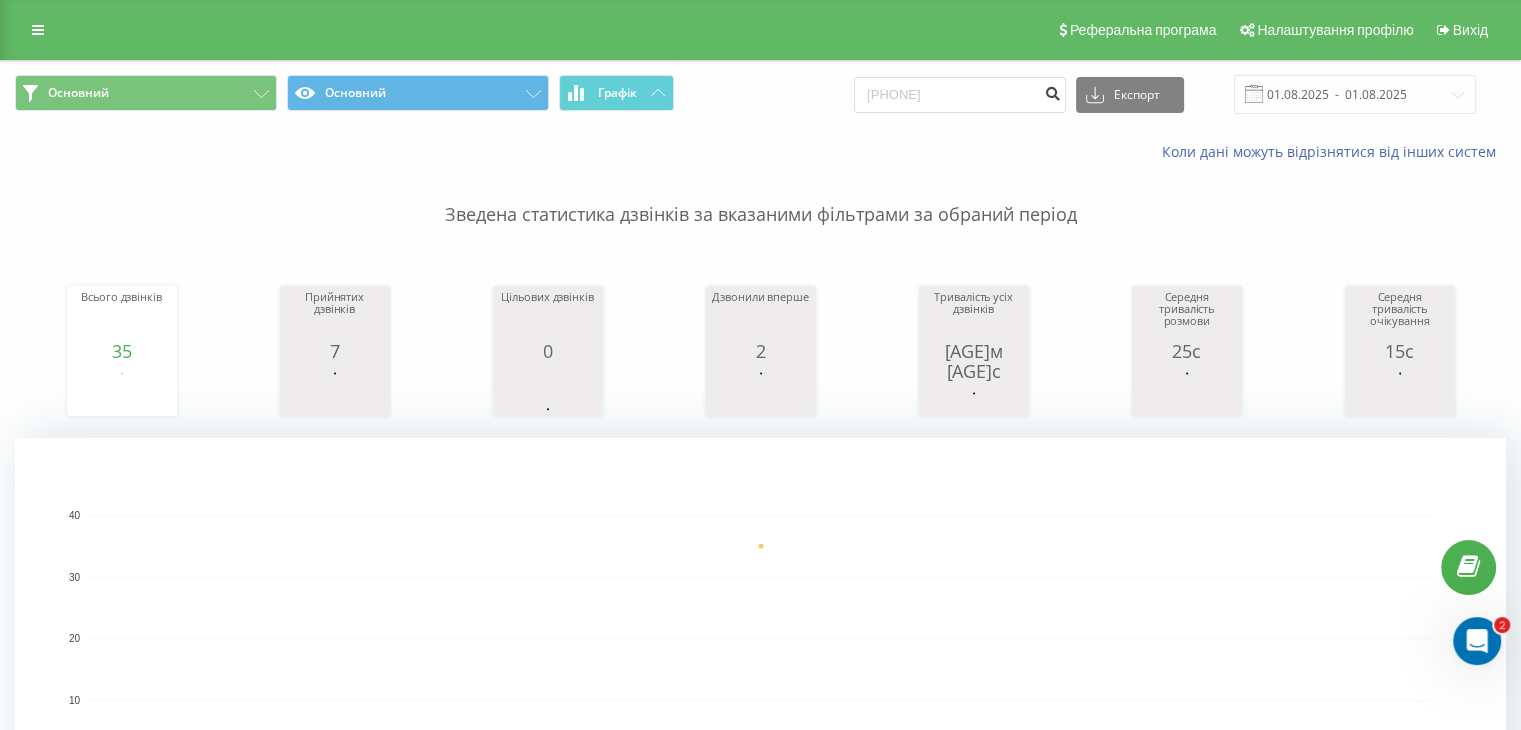 click at bounding box center (1052, 91) 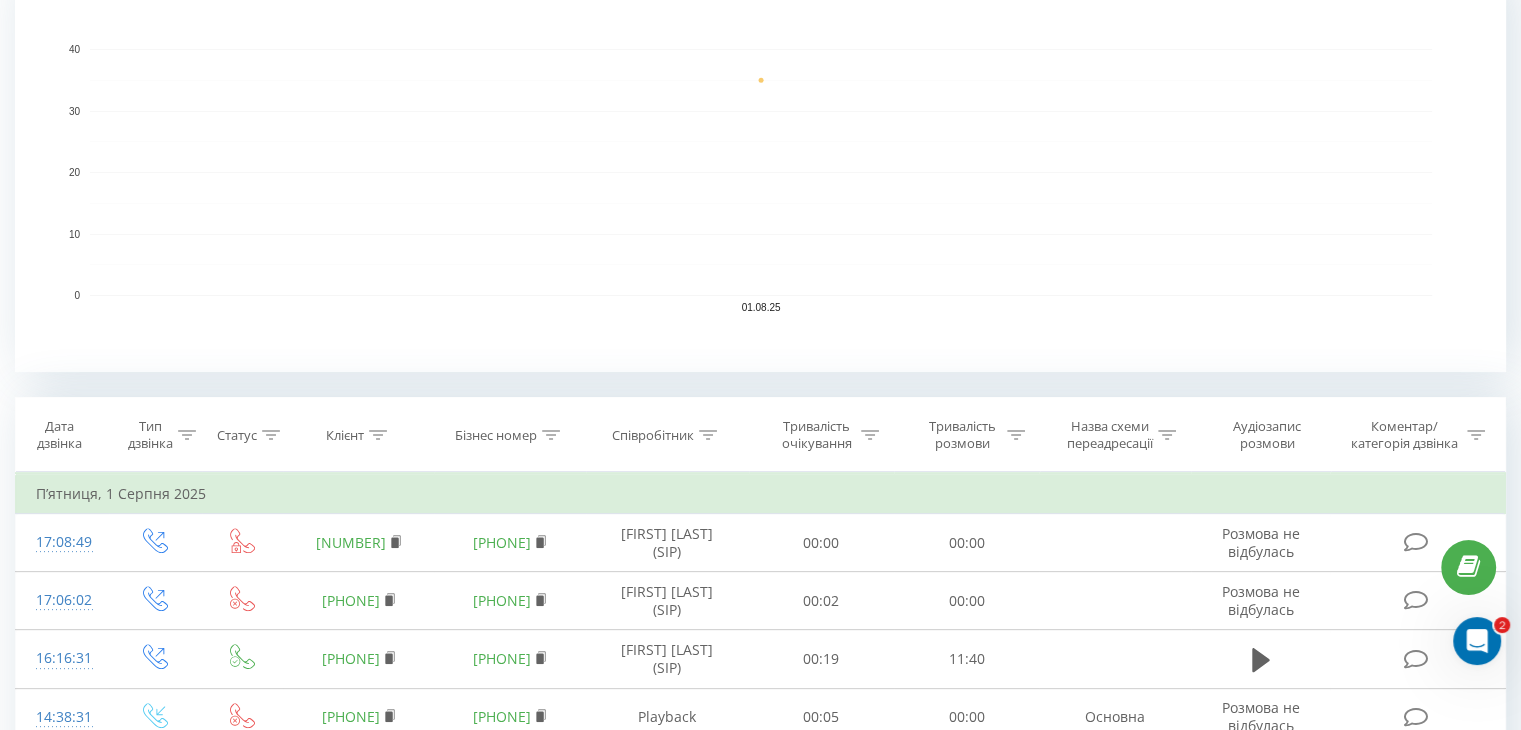 scroll, scrollTop: 480, scrollLeft: 0, axis: vertical 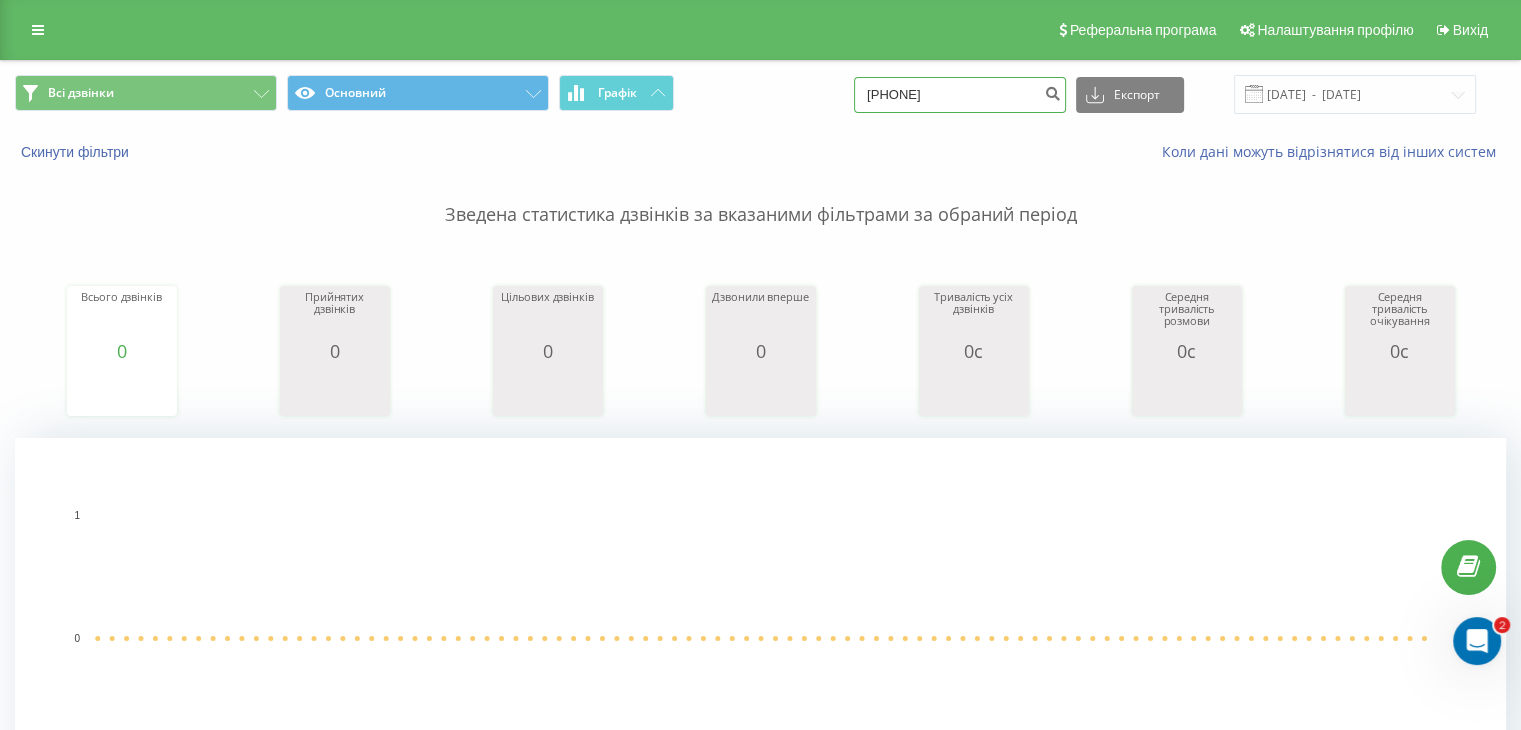 click on "[PHONE]" at bounding box center [960, 95] 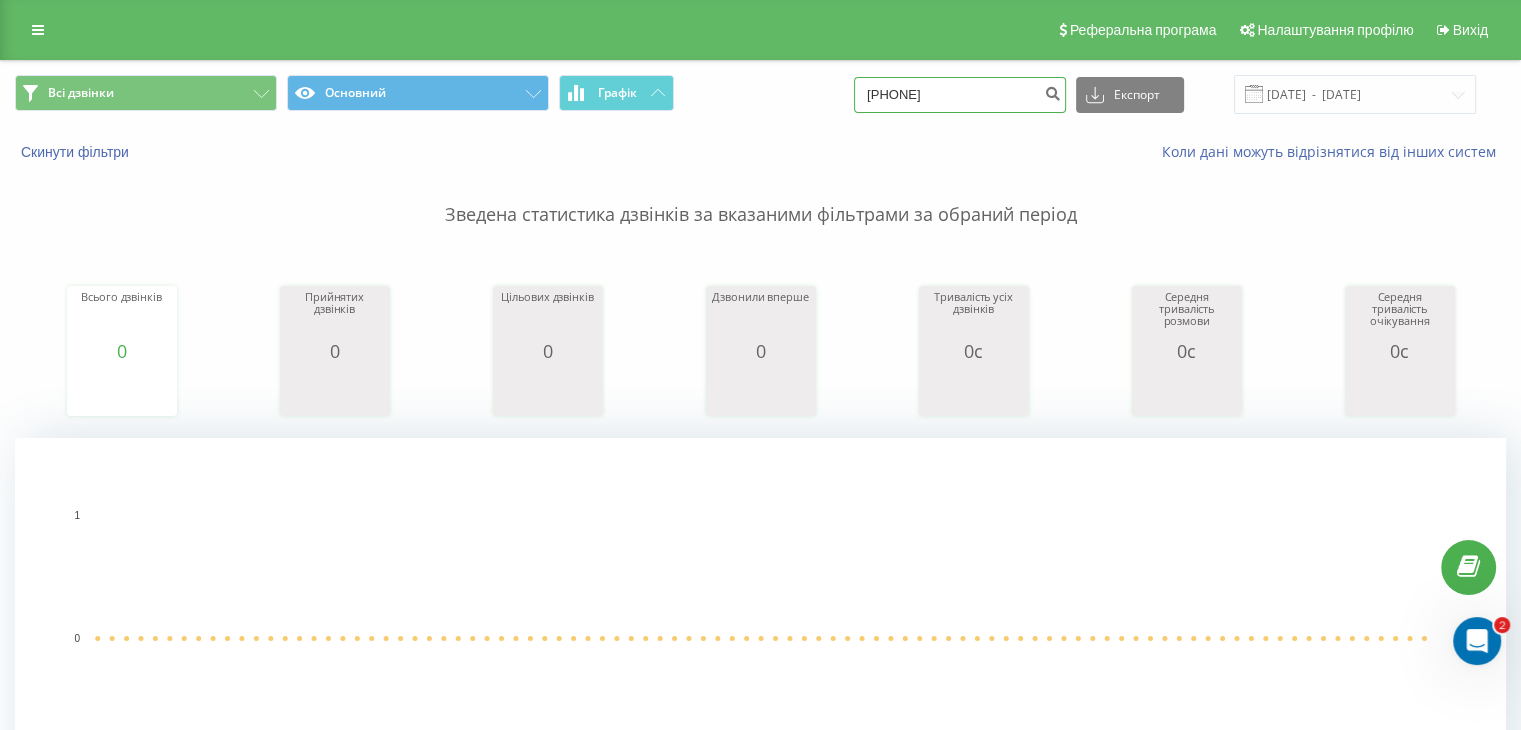 click on "[PHONE]" at bounding box center [960, 95] 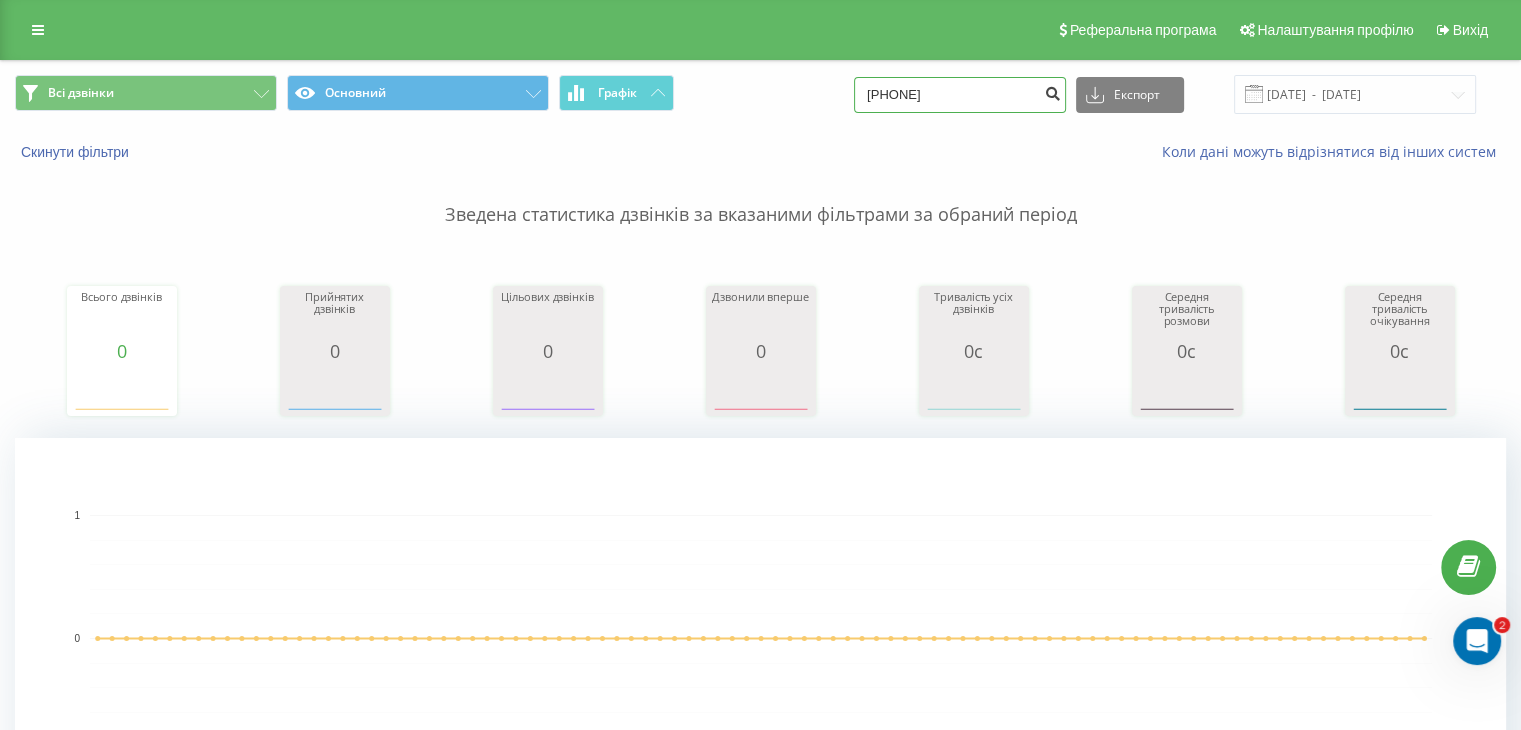 type on "[PHONE]" 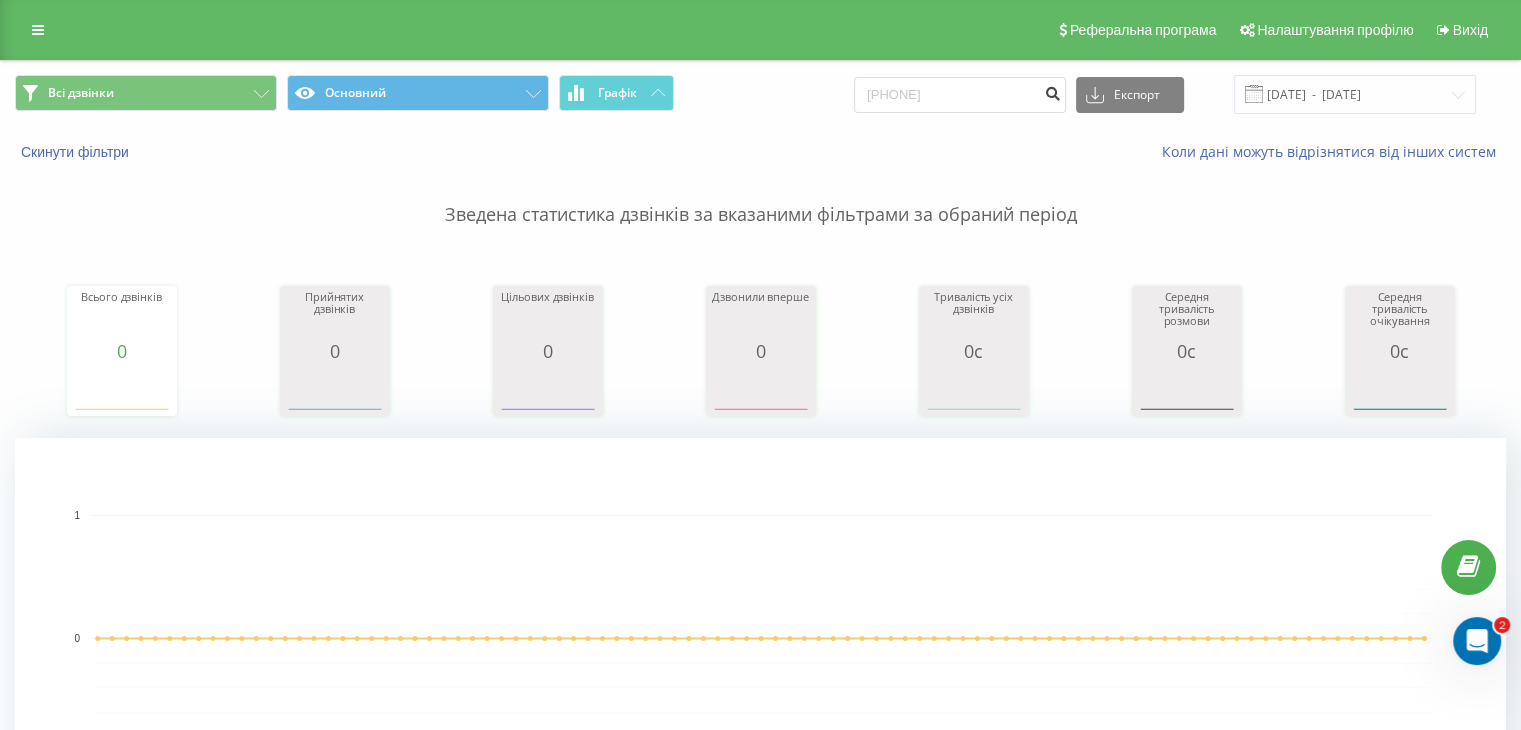 click at bounding box center [1052, 91] 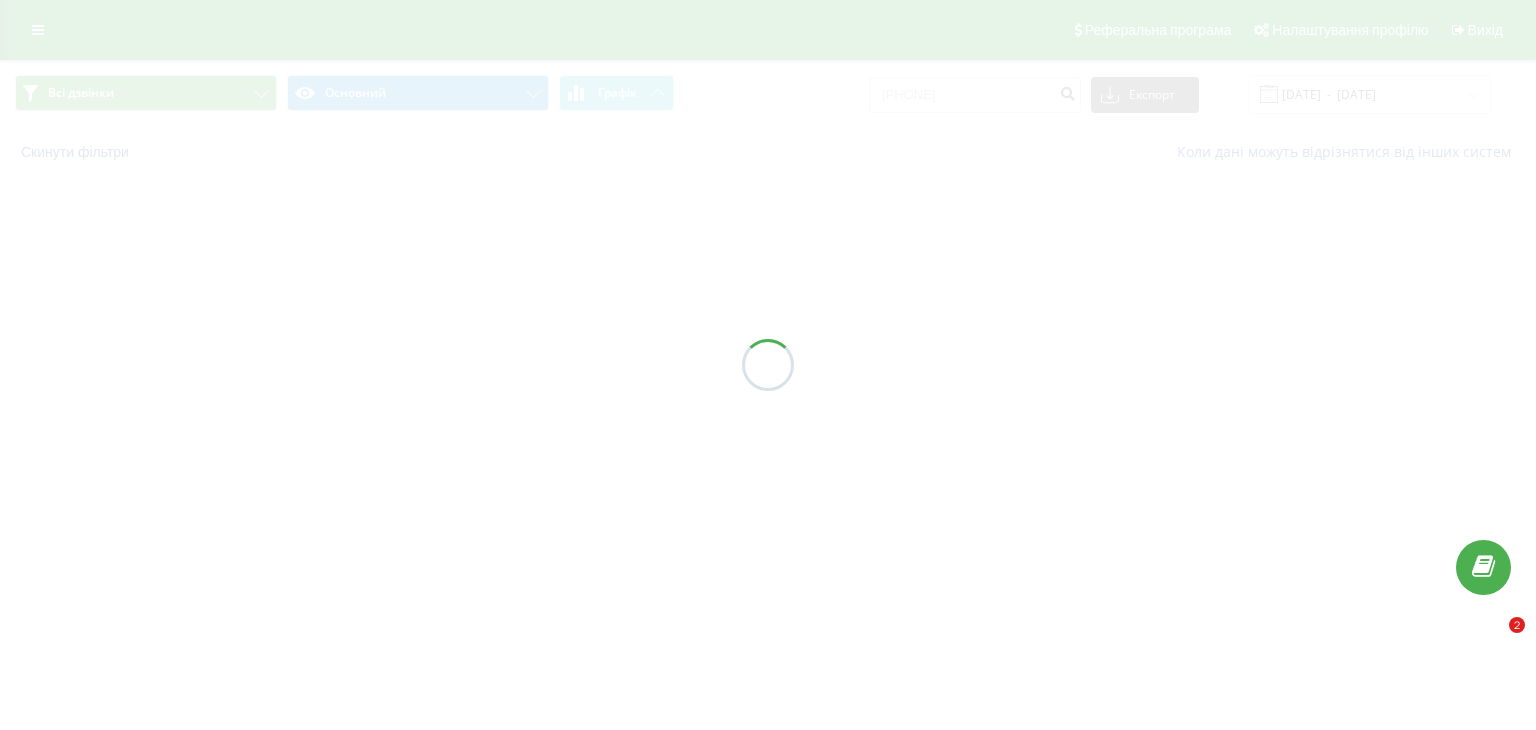 scroll, scrollTop: 0, scrollLeft: 0, axis: both 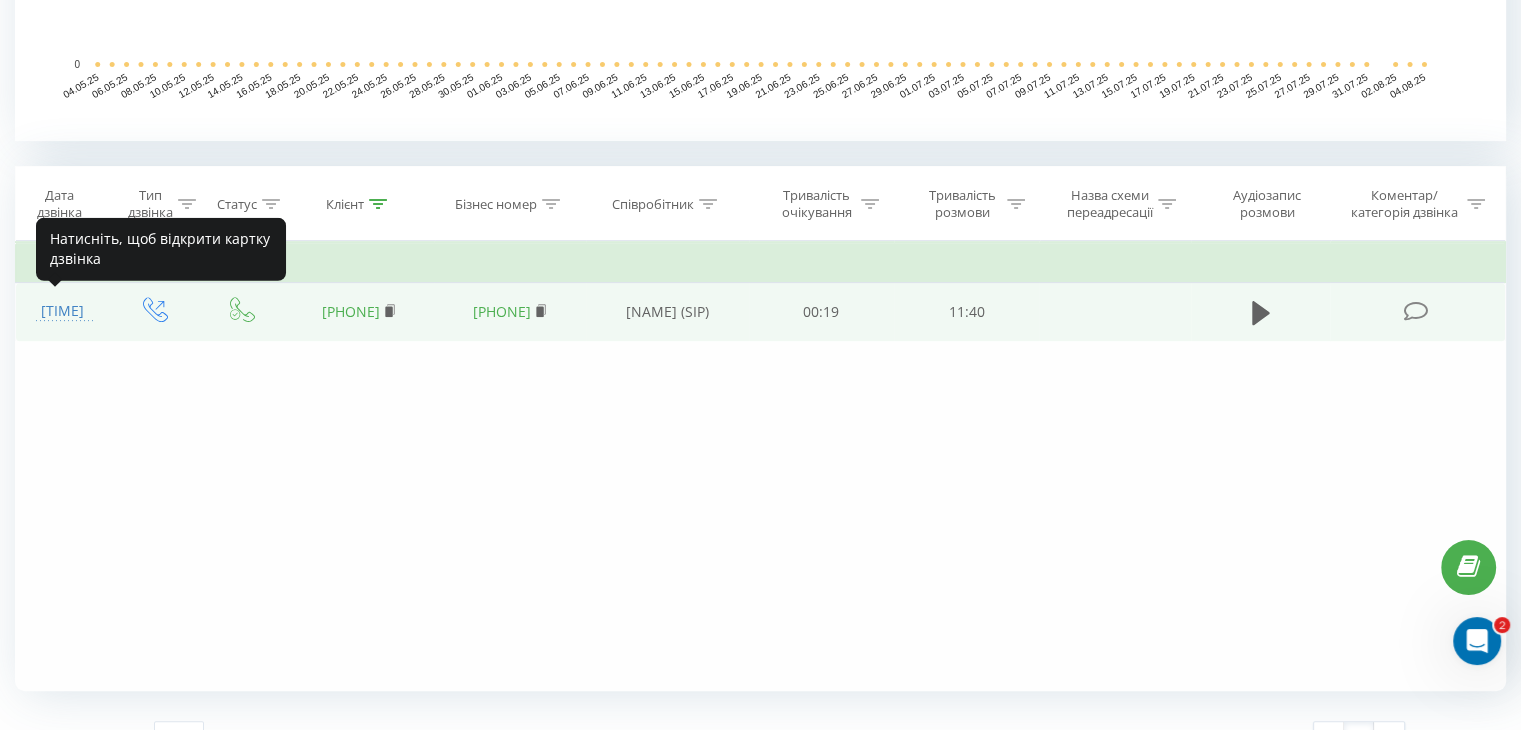 click on "[TIME]" at bounding box center (62, 311) 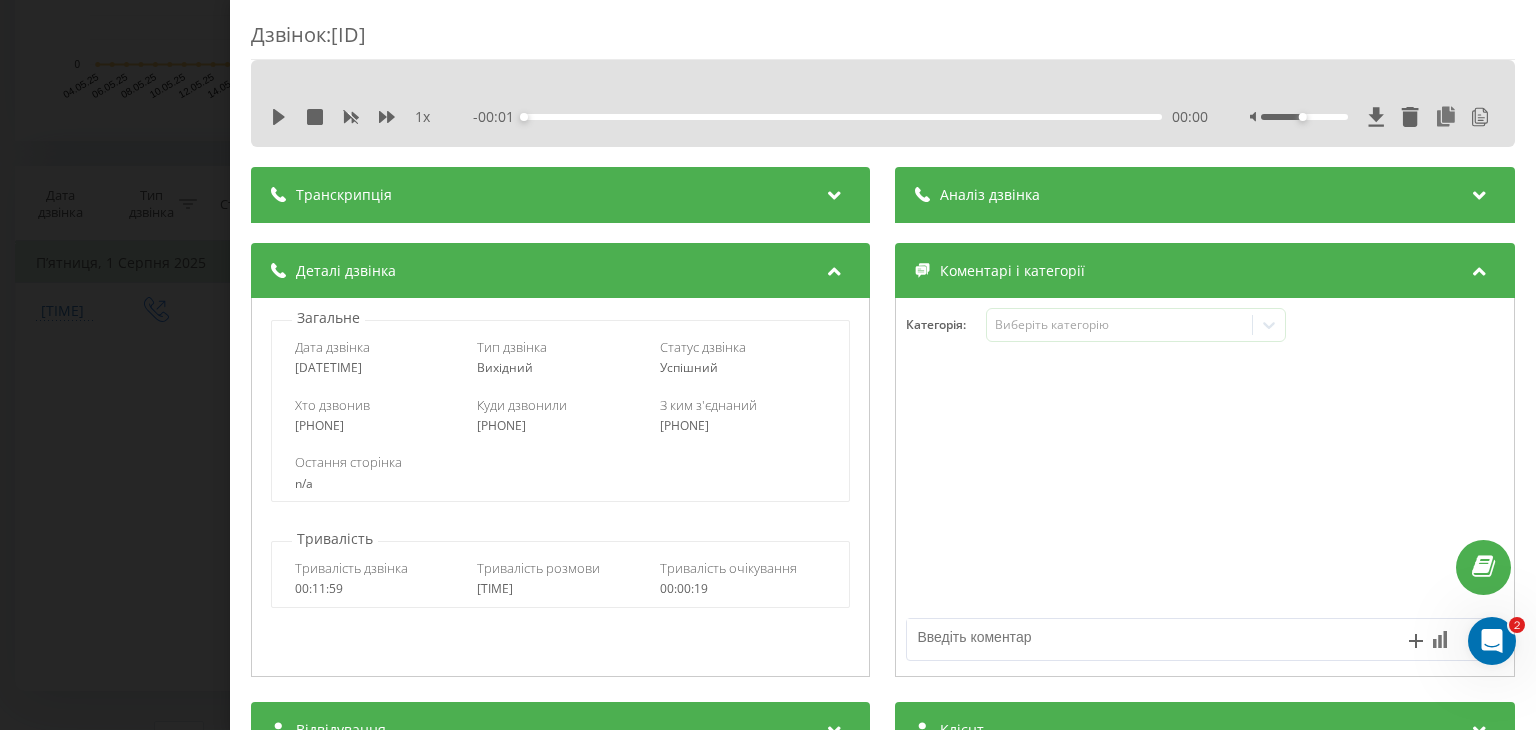 click on "- 00:01 00:00   00:00" at bounding box center [841, 117] 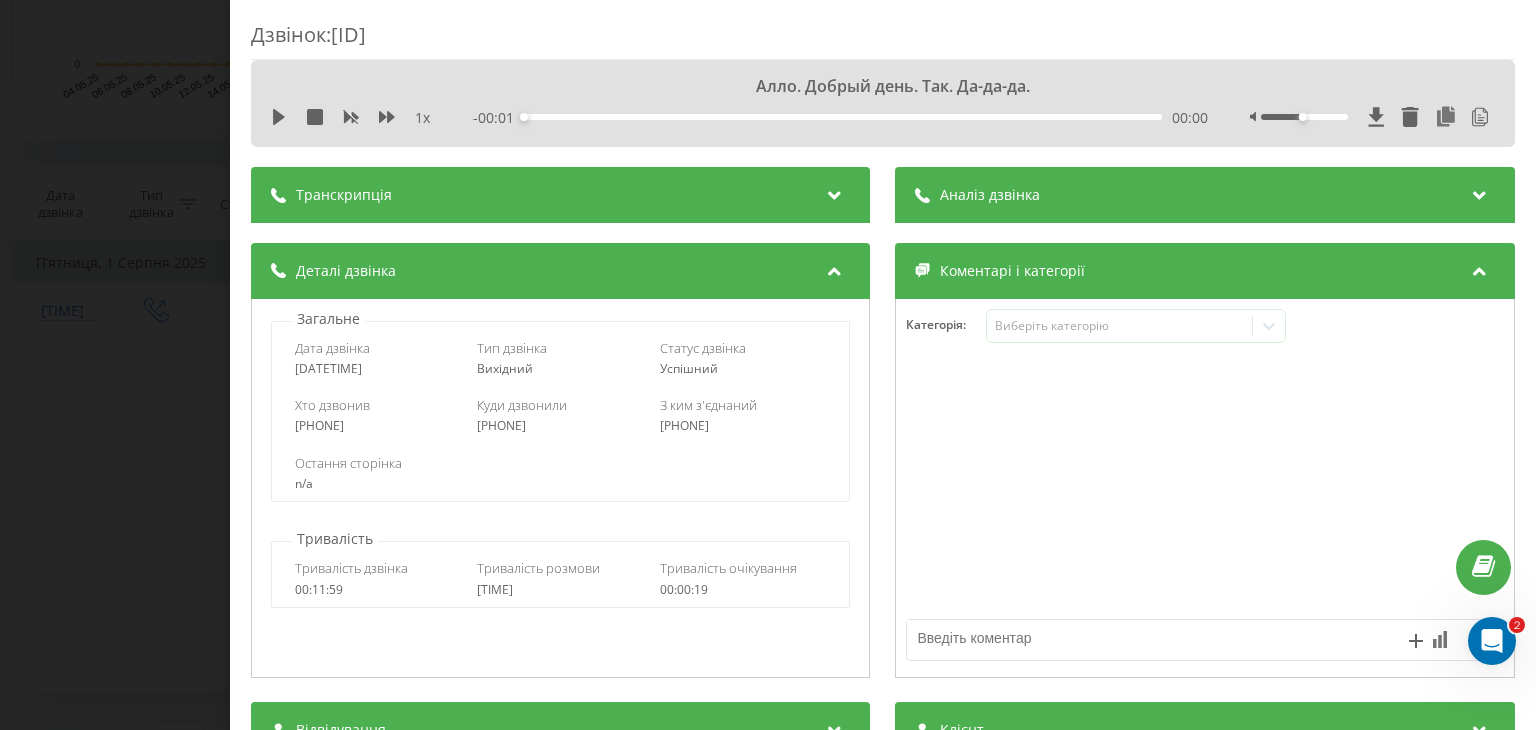 click on "Аналіз дзвінка" at bounding box center [1205, 195] 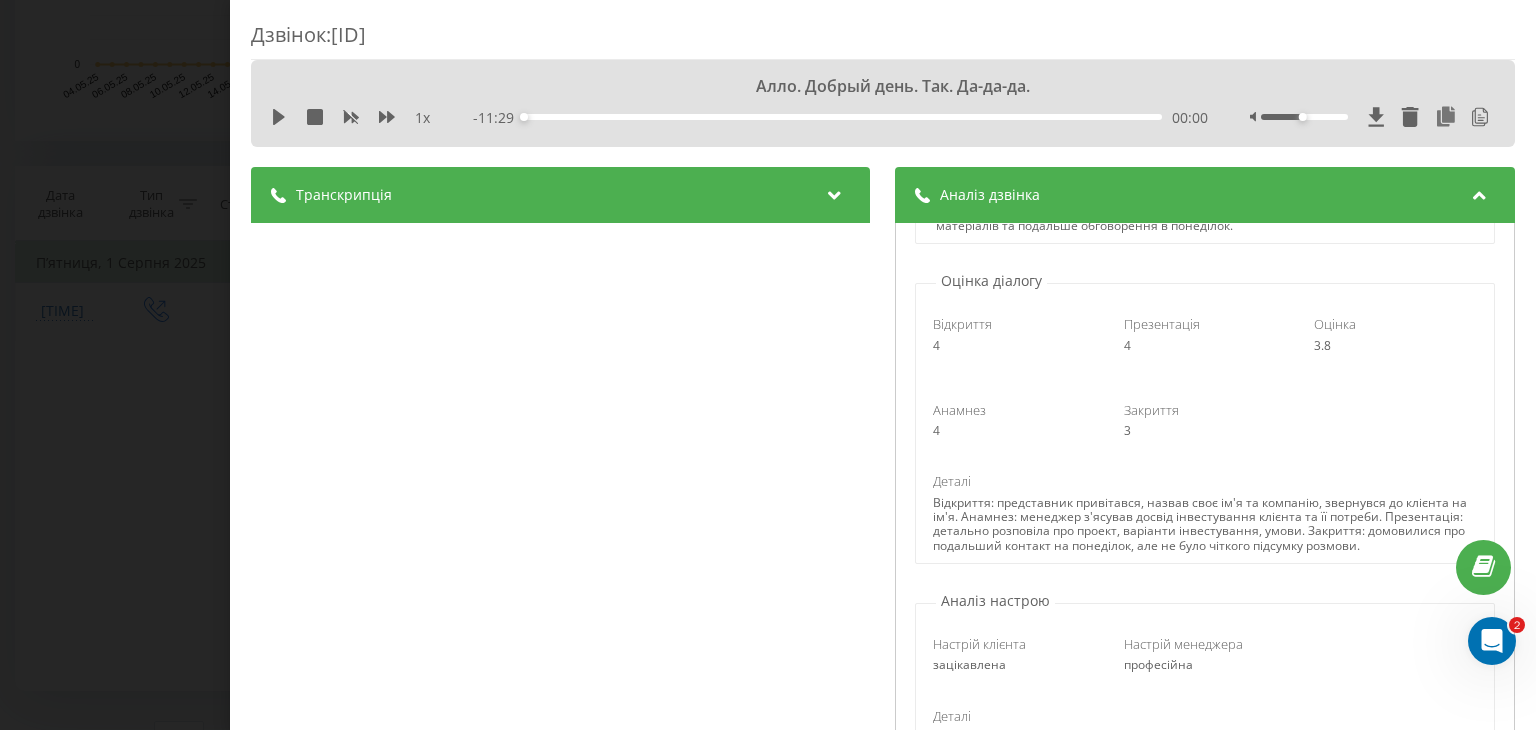 scroll, scrollTop: 469, scrollLeft: 0, axis: vertical 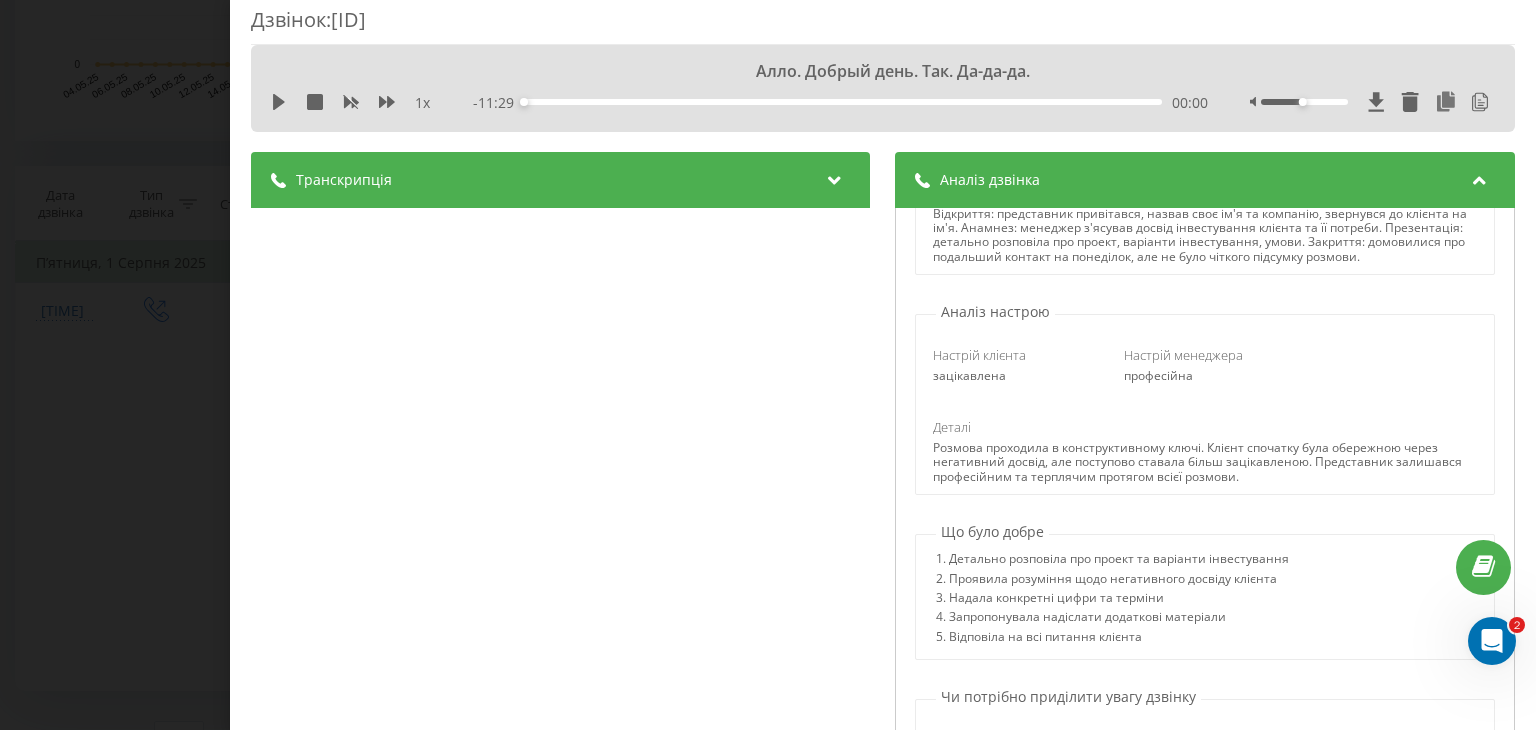 click on "Дзвінок :  ua15_-1754054191.1683975 Алло. Добрый день. Так. Да-да-да.   1 x  - 11:29 00:00   00:00   Транскрипція 00:00 Алло. Добрый день. Так. Да-да-да. 00:00 Алло, [PERSON_NAME]. Дуже приємно! Мене звати [PERSON_NAME], я менеджер з інвестицій проєкт "Доводи" в морщині". Залишили заявку. 00:12 Я так розумію що цікавить концепція нашого проєкту хотіли би детальніше розібратись, вірно? 00:20 Угу чудово. Давайте побудуємо розмову наступним чином: 00:22 Ні, тільки по-моєму у Фейсбуці вискочила, не ознайомилась. 00:24 00:30 00:46 Так 00:46 Так, а що саме зацікавило - можливість отримання прибутку від оренди? 00:52 00:57 01:10 01:10 01:13 01:34 4" at bounding box center (768, 365) 